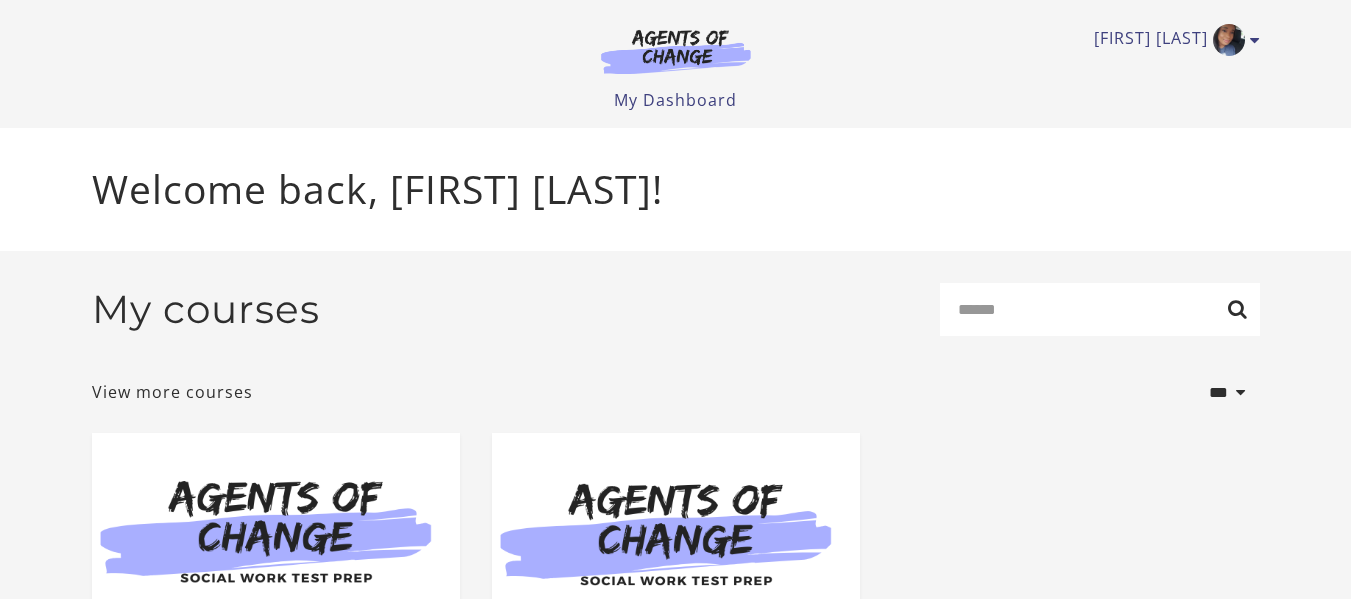 scroll, scrollTop: 0, scrollLeft: 0, axis: both 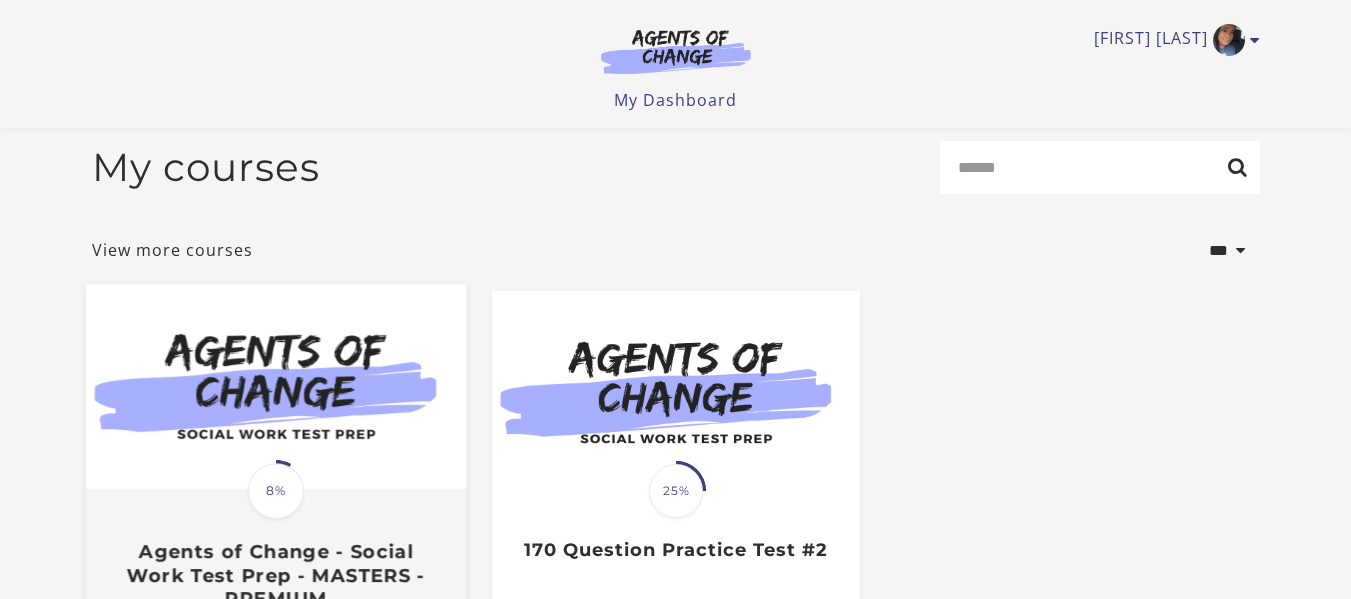click at bounding box center (275, 386) 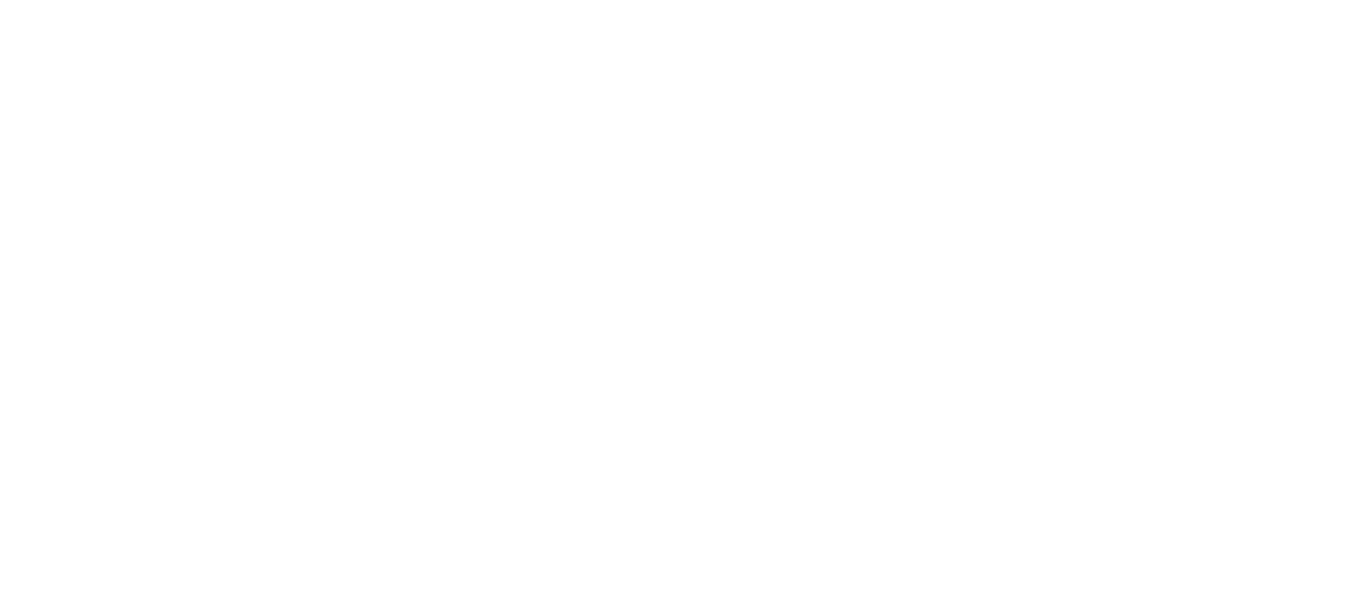 scroll, scrollTop: 0, scrollLeft: 0, axis: both 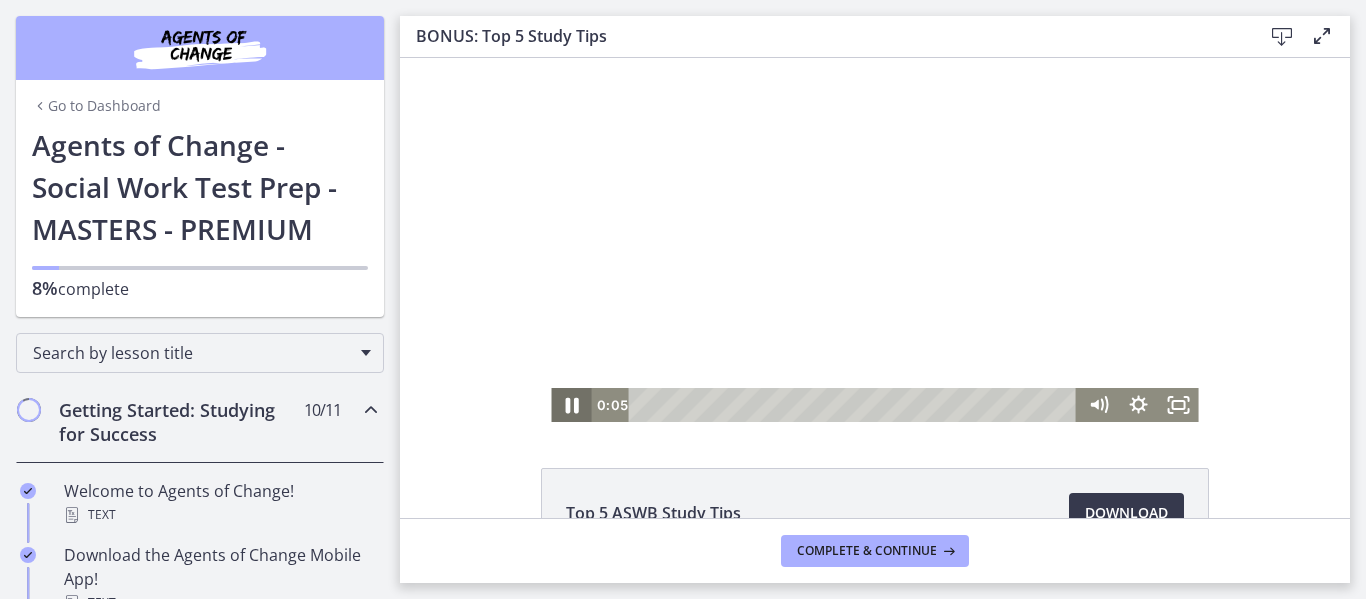 click 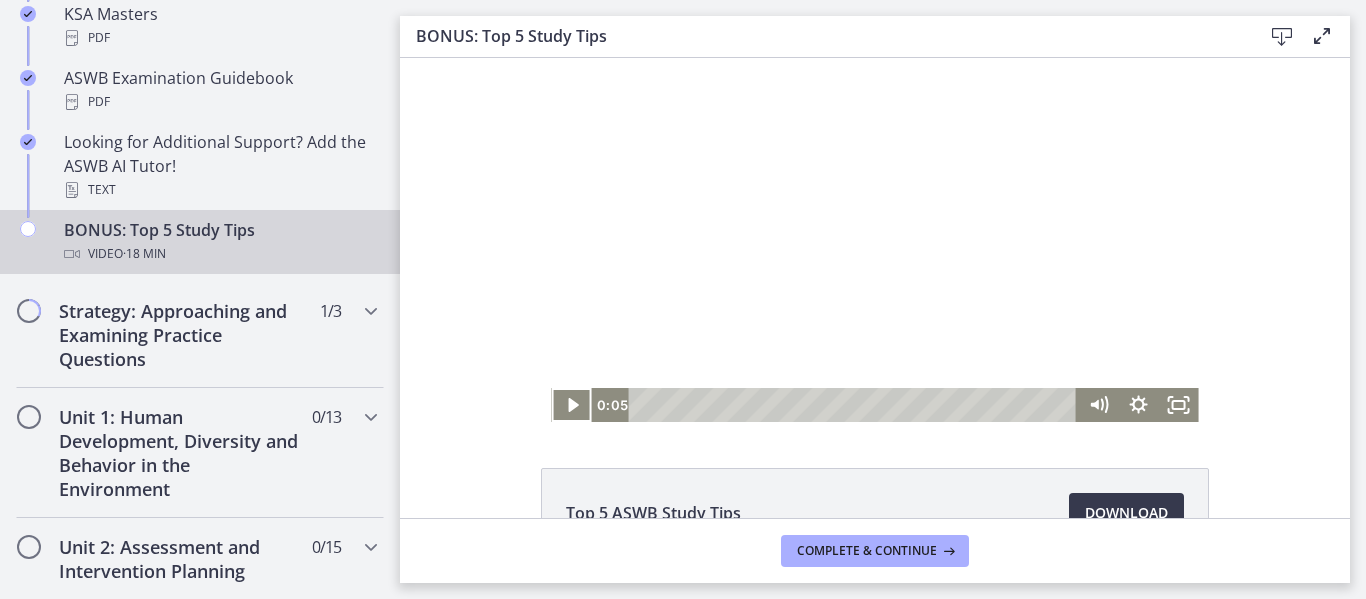 scroll, scrollTop: 1045, scrollLeft: 0, axis: vertical 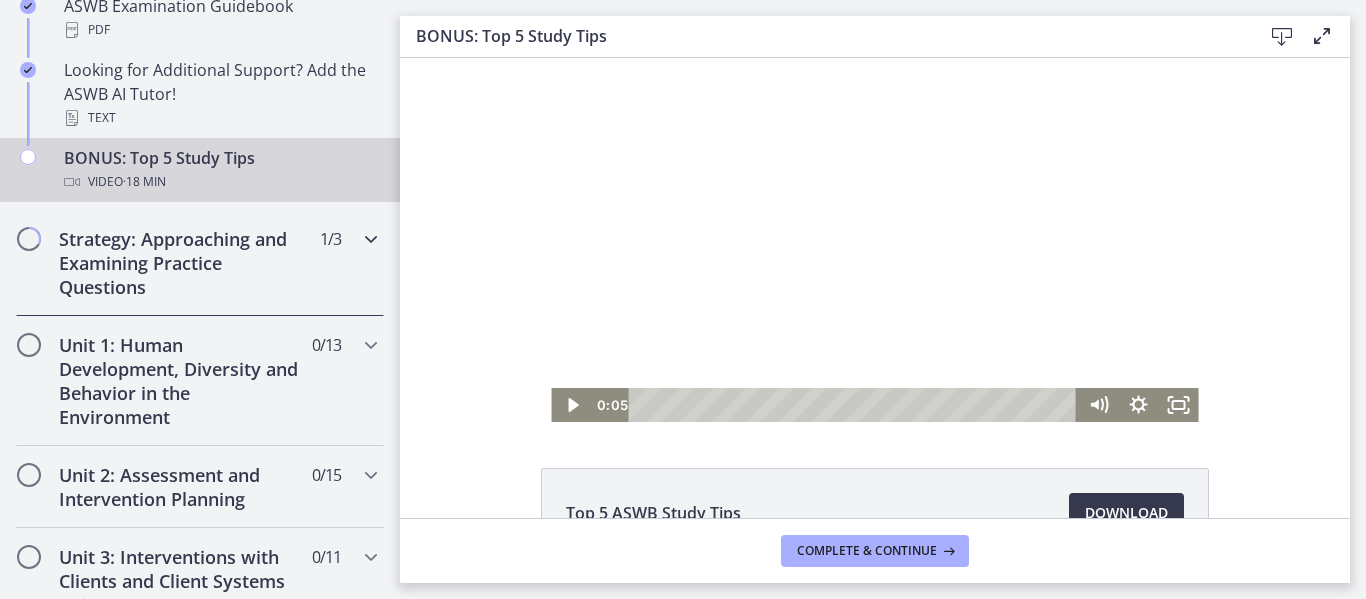 click on "Strategy: Approaching and Examining Practice Questions
1  /  3
Completed" at bounding box center (200, 263) 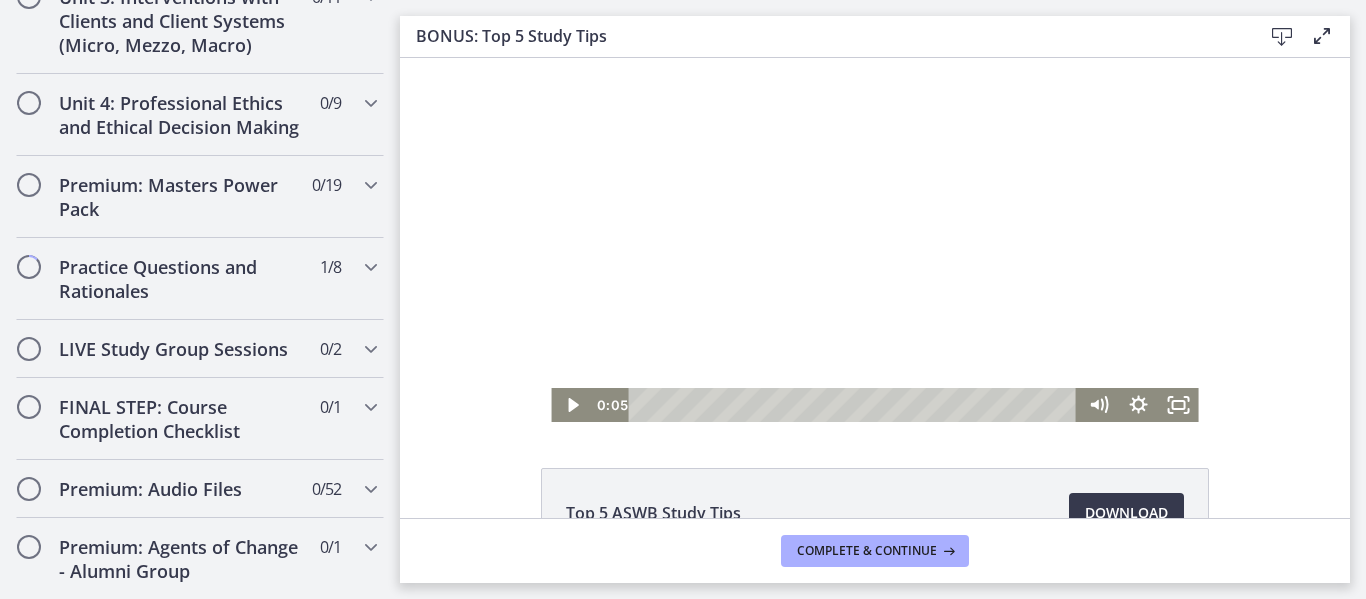 scroll, scrollTop: 1047, scrollLeft: 0, axis: vertical 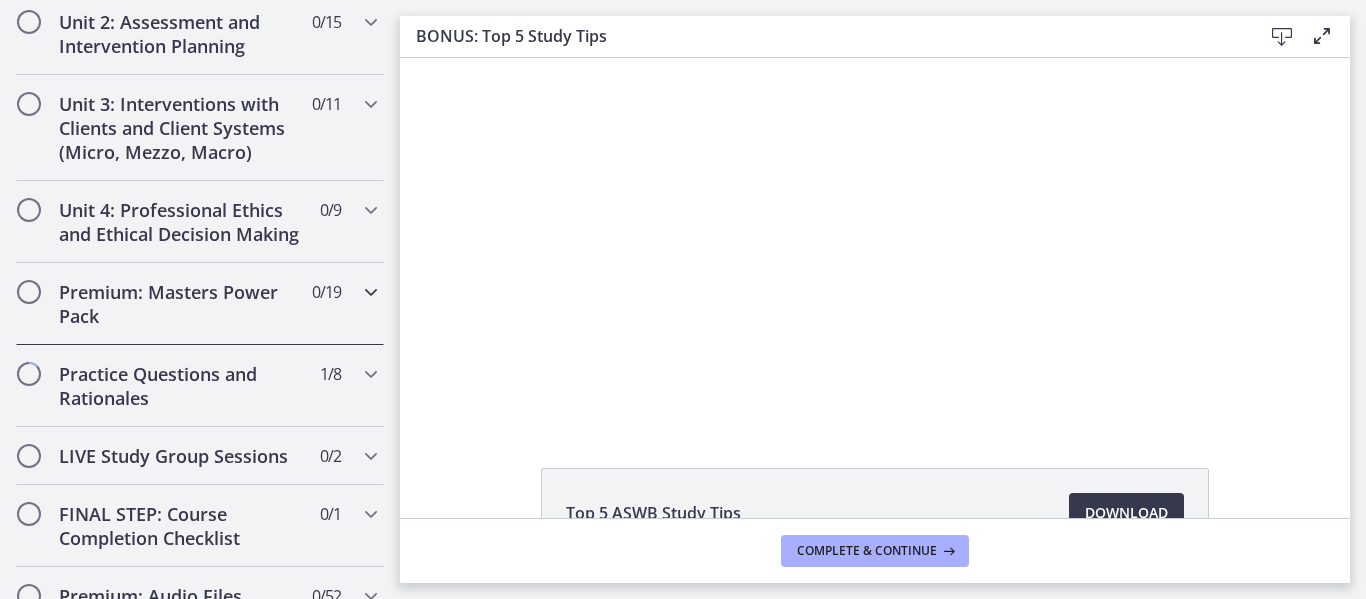 click at bounding box center (371, 292) 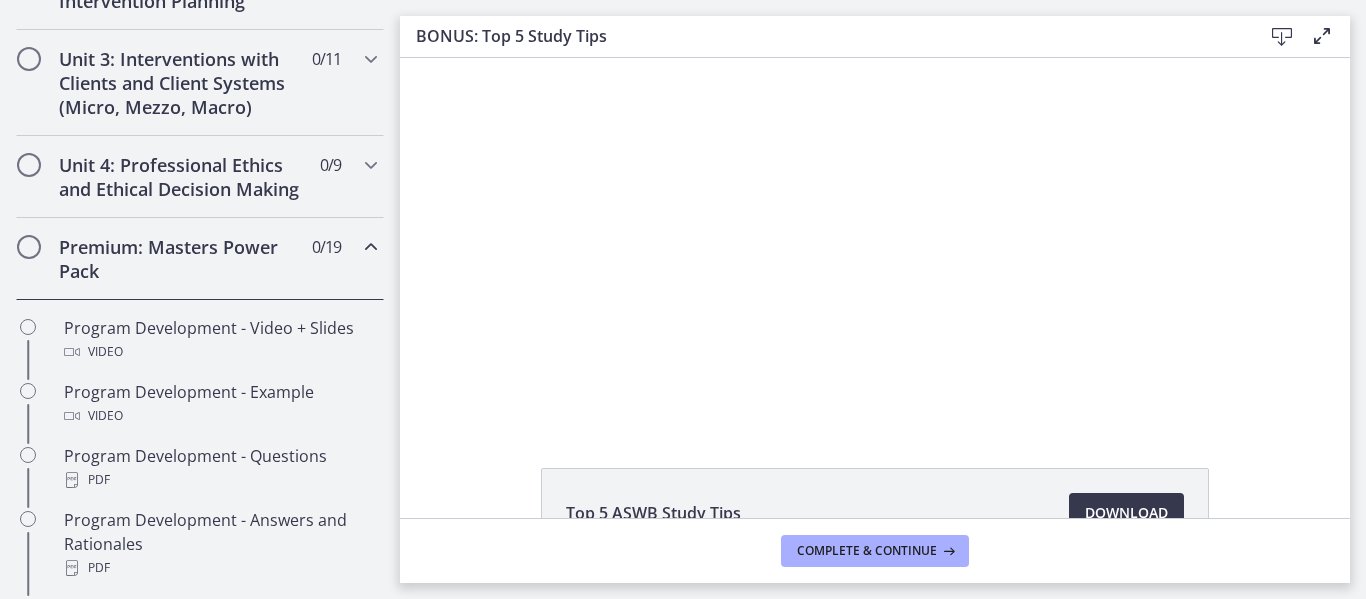 scroll, scrollTop: 706, scrollLeft: 0, axis: vertical 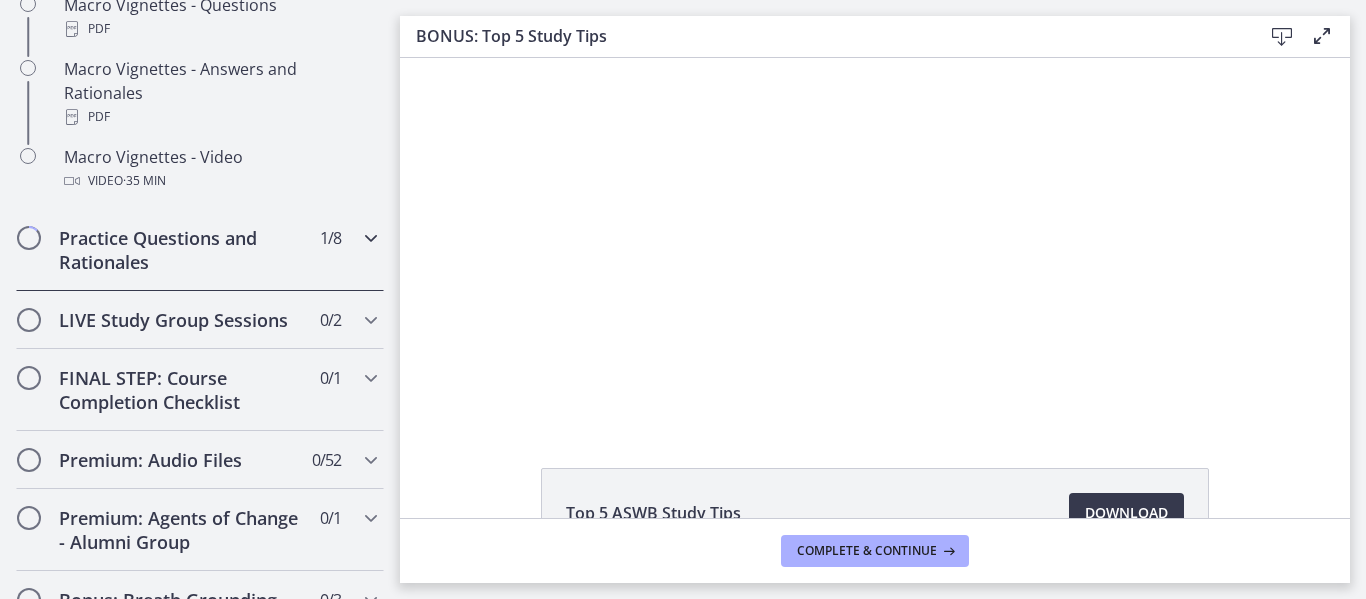 click on "Practice Questions and Rationales
1  /  8
Completed" at bounding box center [200, 250] 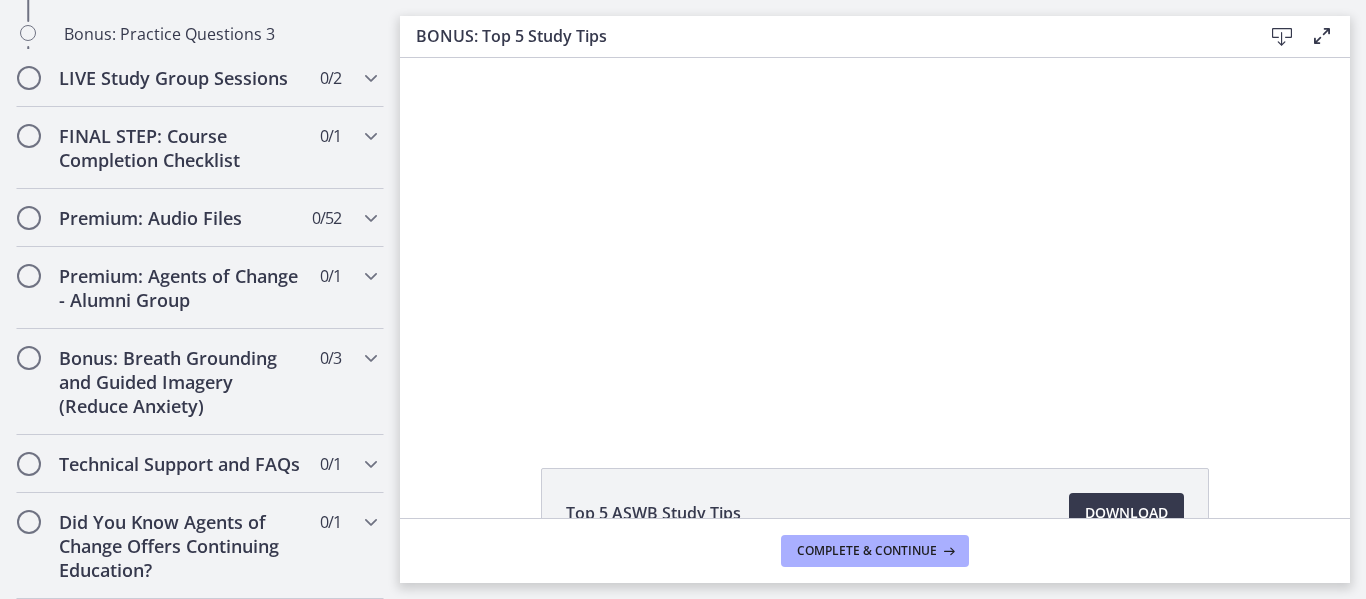 scroll, scrollTop: 1730, scrollLeft: 0, axis: vertical 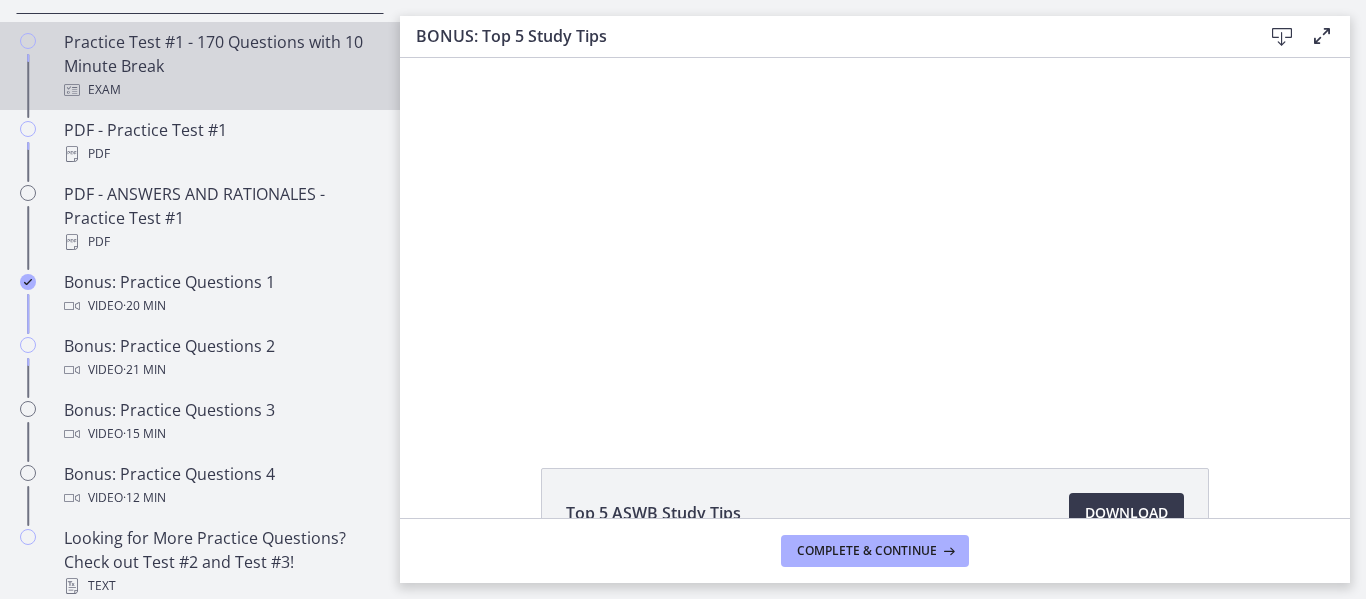 click on "Exam" at bounding box center (220, 90) 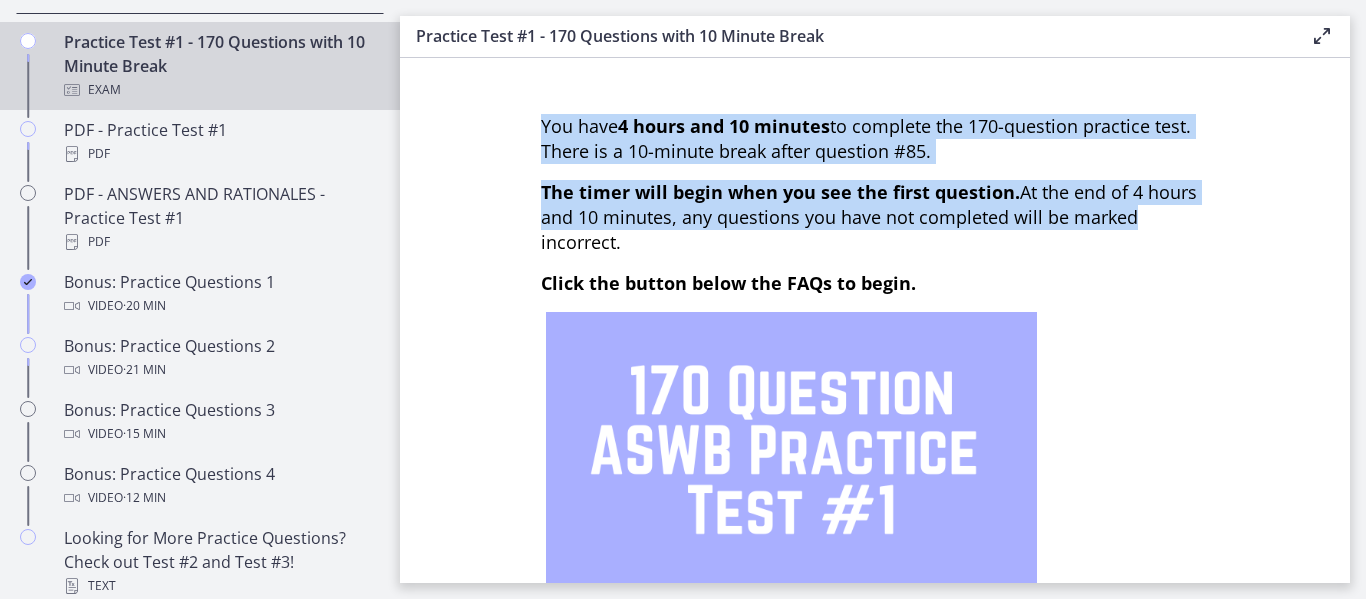 drag, startPoint x: 1354, startPoint y: 144, endPoint x: 1336, endPoint y: 219, distance: 77.12976 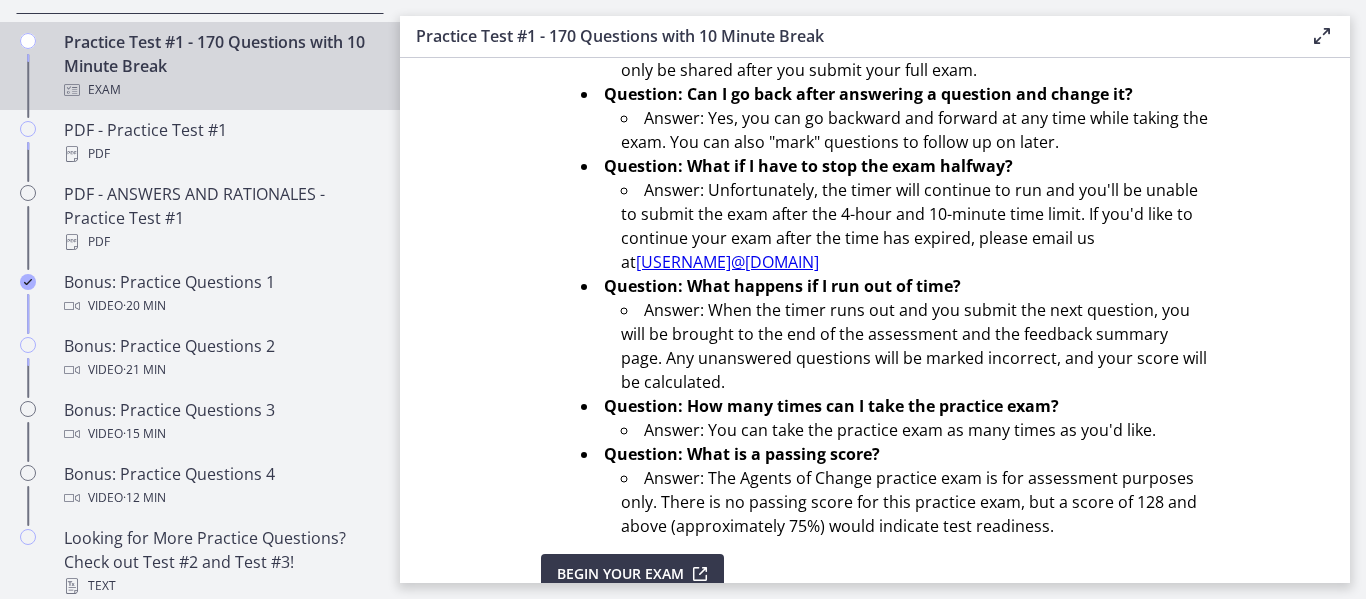 scroll, scrollTop: 822, scrollLeft: 0, axis: vertical 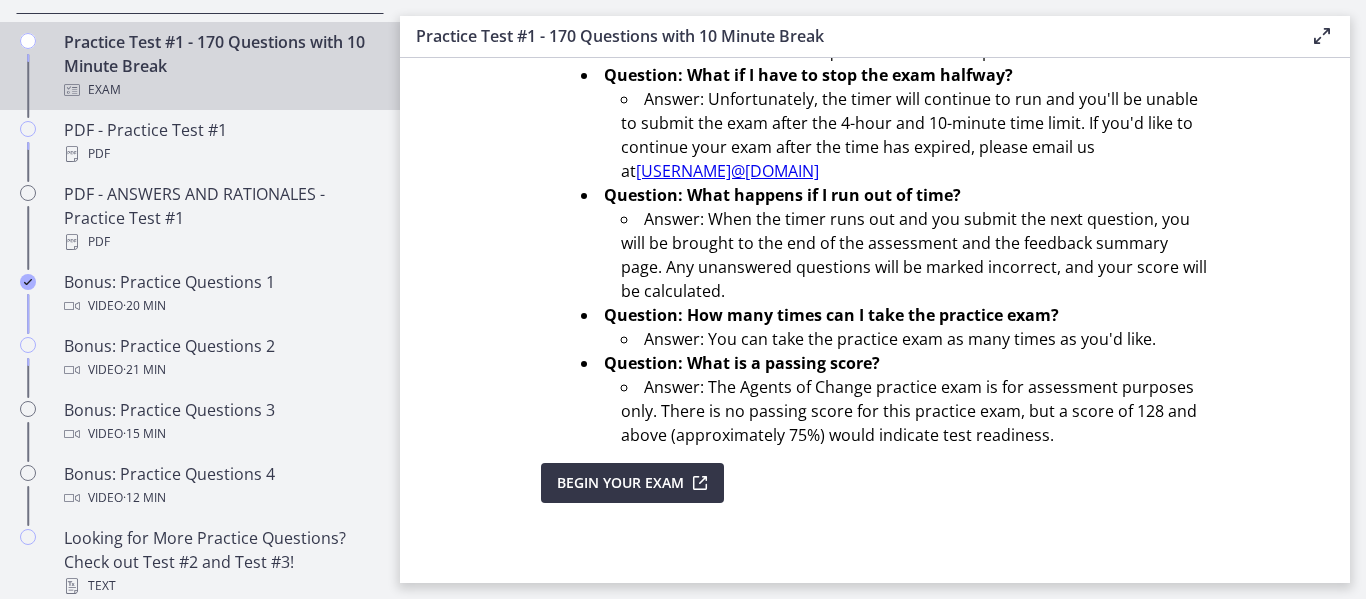 click on "Begin Your Exam" at bounding box center [620, 483] 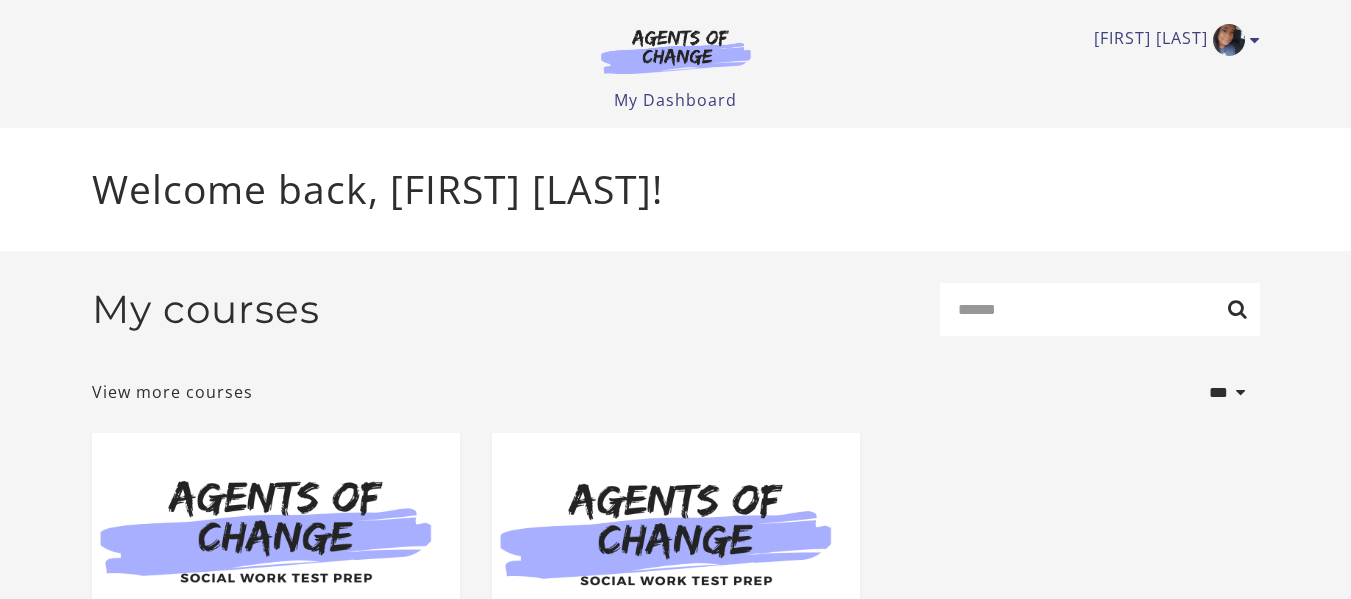 scroll, scrollTop: 0, scrollLeft: 0, axis: both 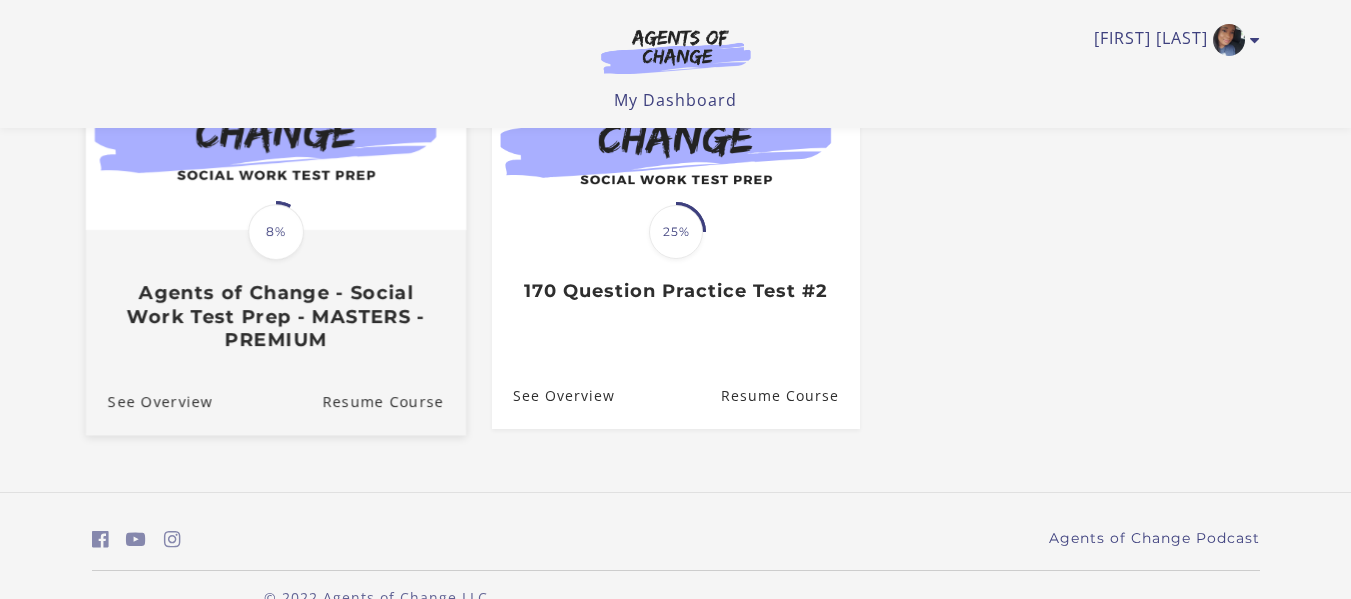 click on "Translation missing: en.liquid.partials.dashboard_course_card.progress_description: 8%
8%
Agents of Change - Social Work Test Prep - MASTERS - PREMIUM" at bounding box center [275, 291] 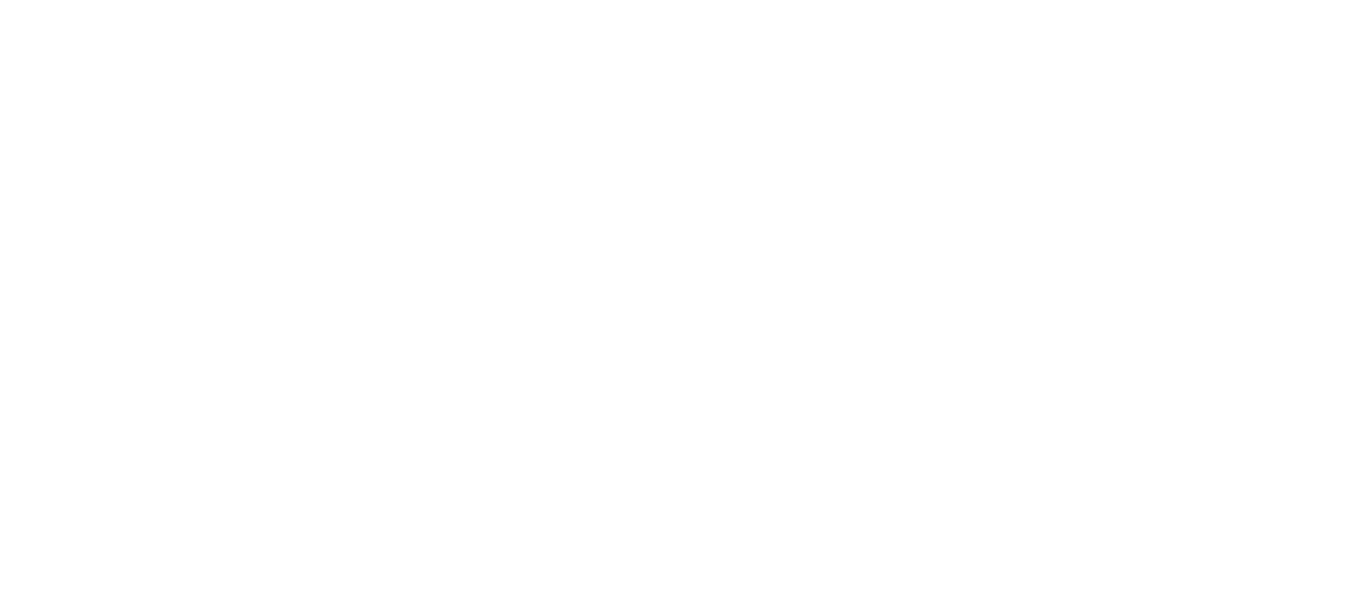 scroll, scrollTop: 0, scrollLeft: 0, axis: both 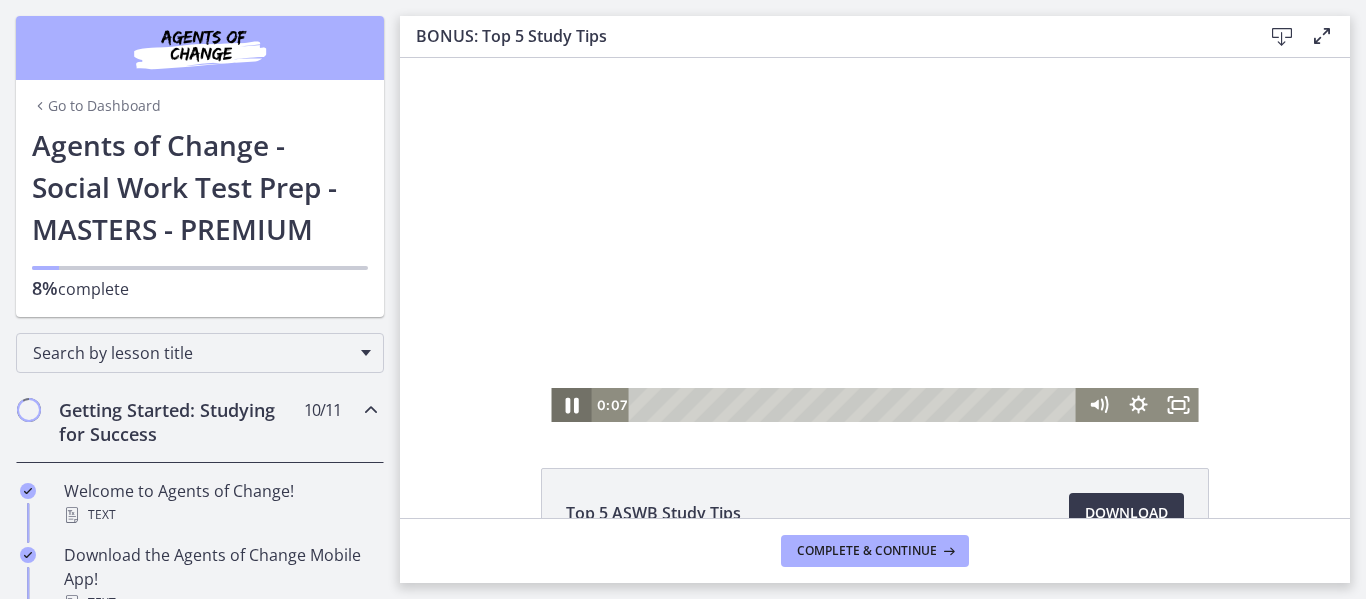 click 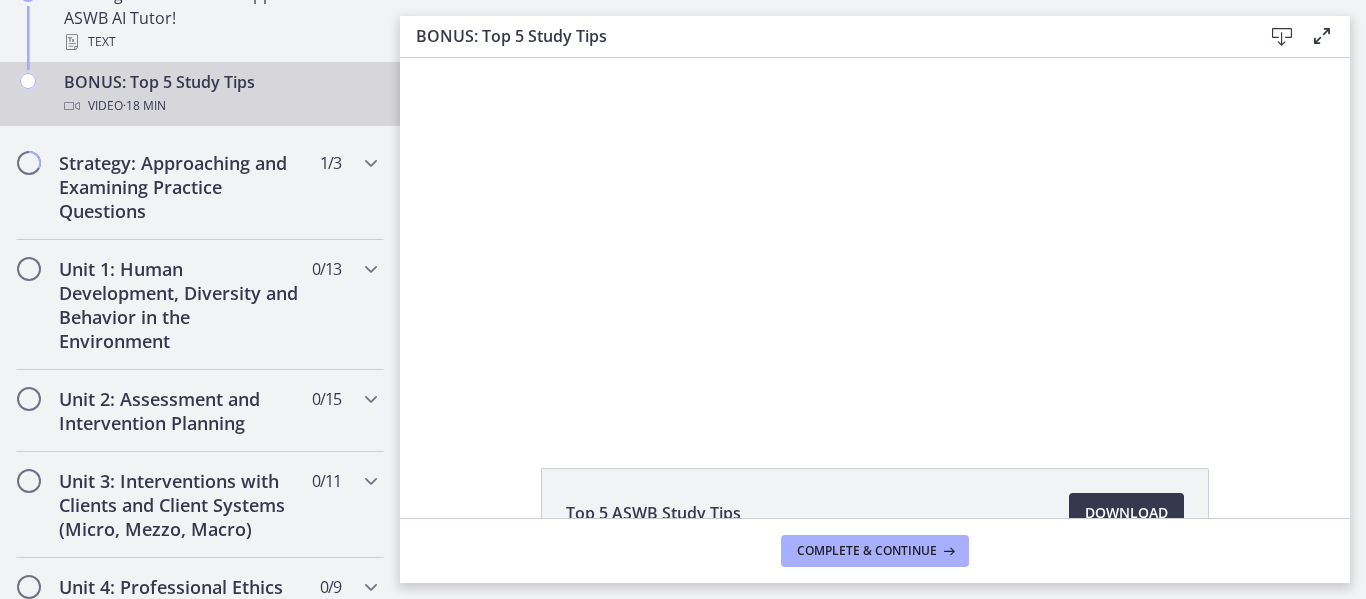 scroll, scrollTop: 1107, scrollLeft: 0, axis: vertical 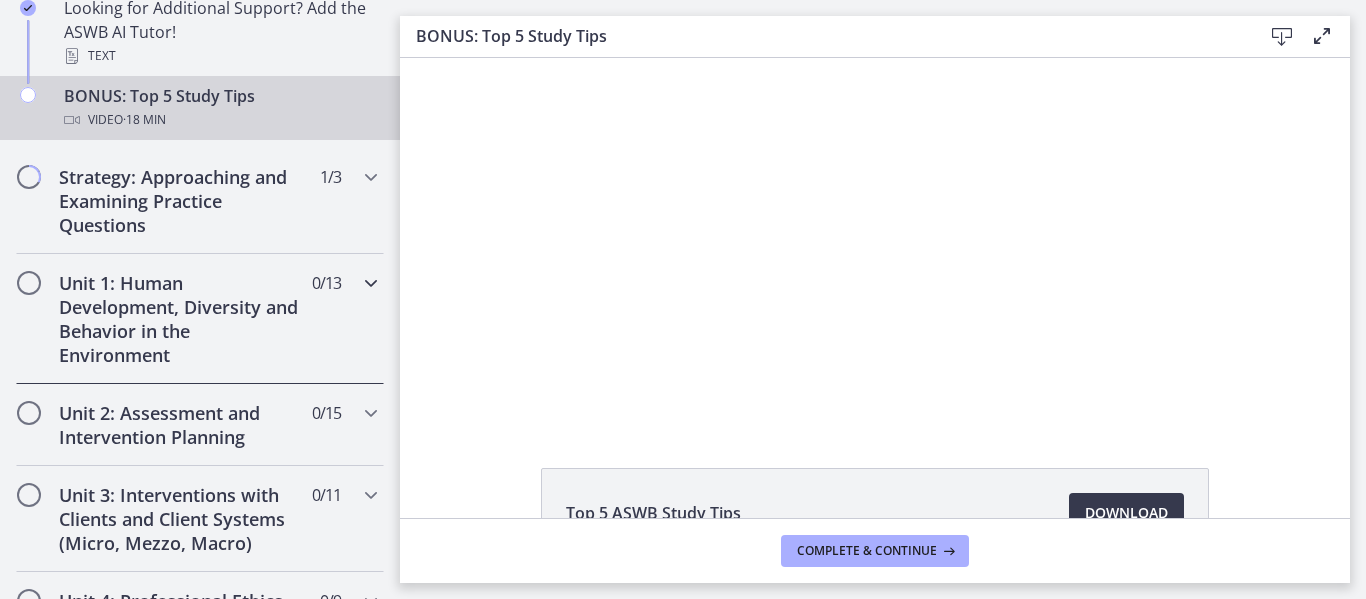 click on "Unit 1: Human Development, Diversity and Behavior in the Environment
0  /  13
Completed" at bounding box center (200, 319) 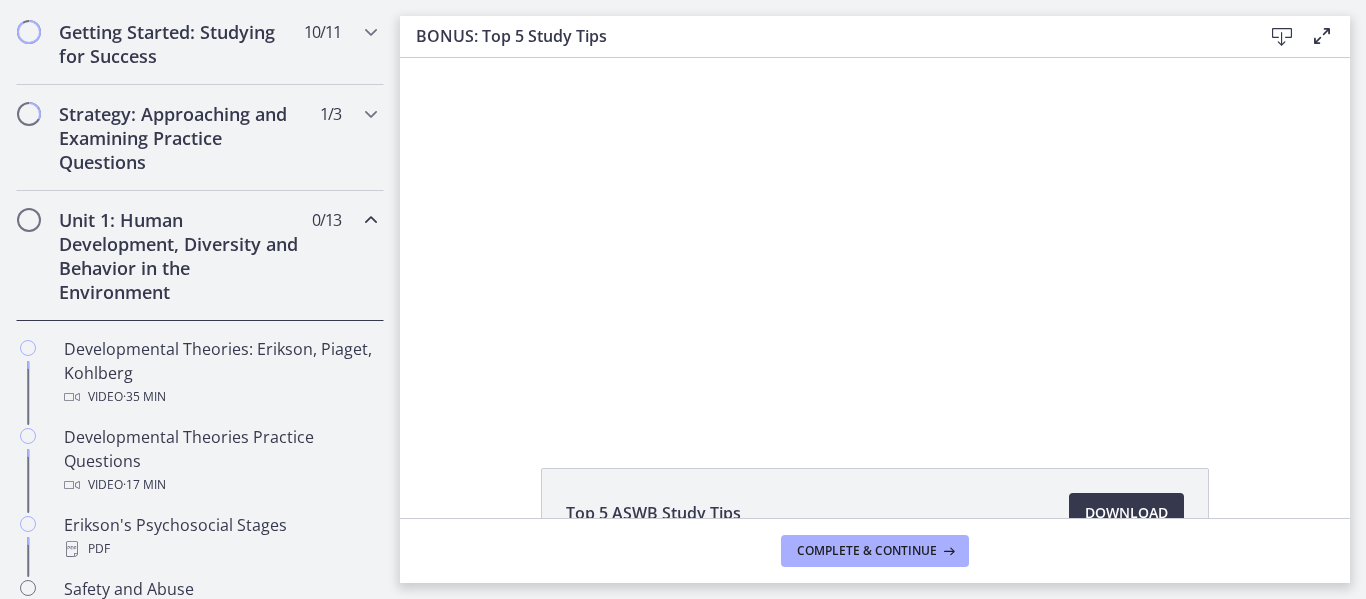 scroll, scrollTop: 254, scrollLeft: 0, axis: vertical 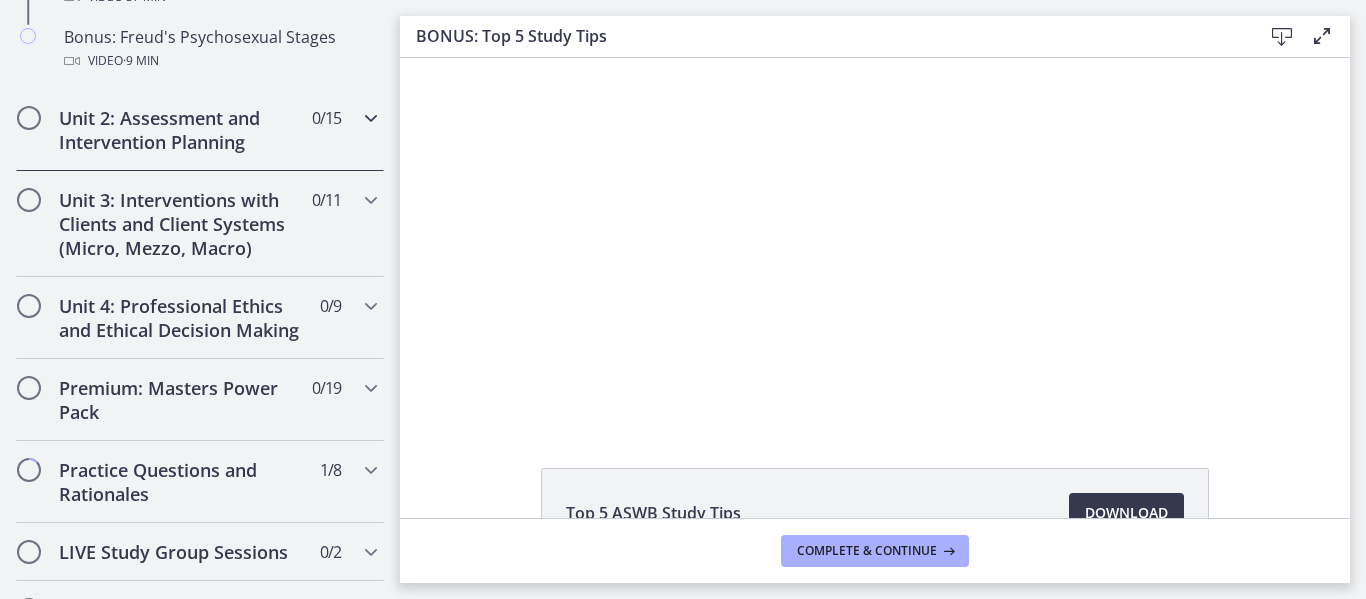 click on "Unit 2: Assessment and Intervention Planning
0  /  15
Completed" at bounding box center (200, 130) 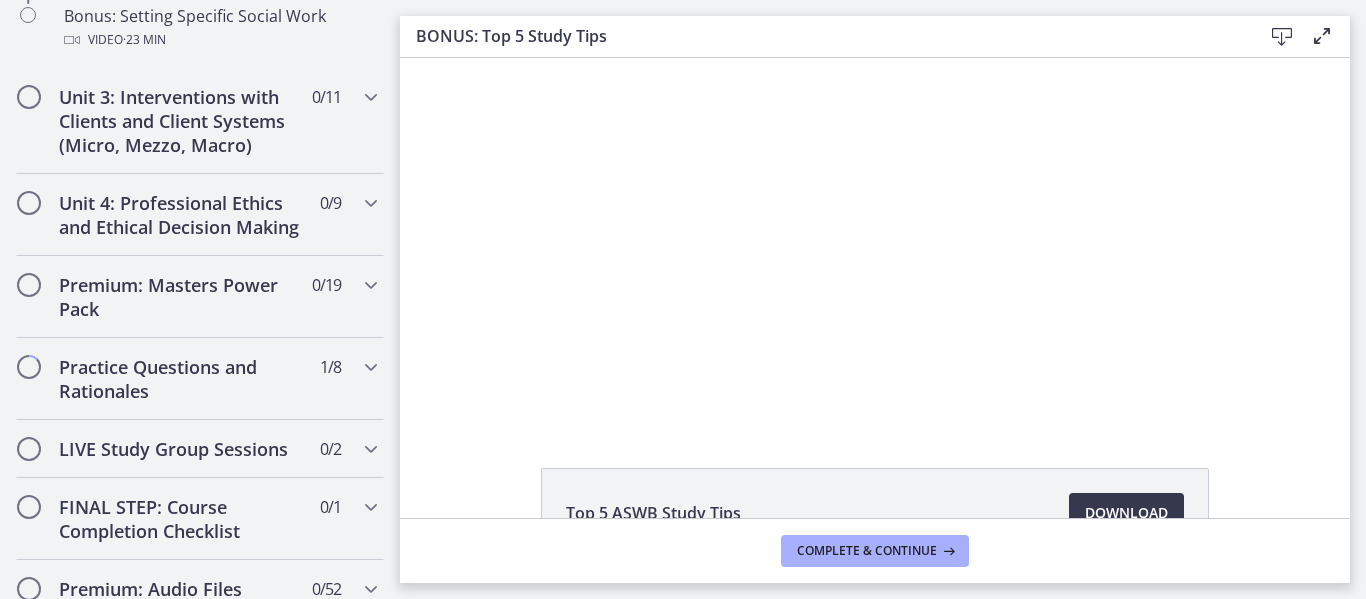 scroll, scrollTop: 1935, scrollLeft: 0, axis: vertical 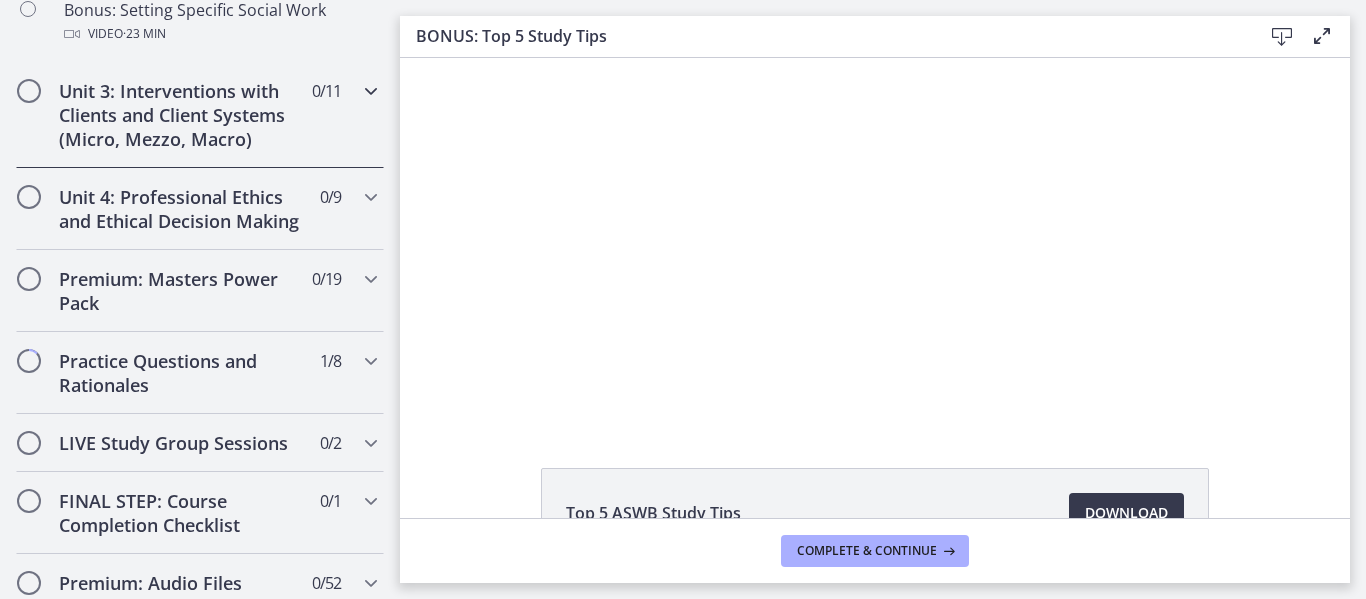 click on "Unit 3: Interventions with Clients and Client Systems (Micro, Mezzo, Macro)
0  /  11
Completed" at bounding box center (200, 115) 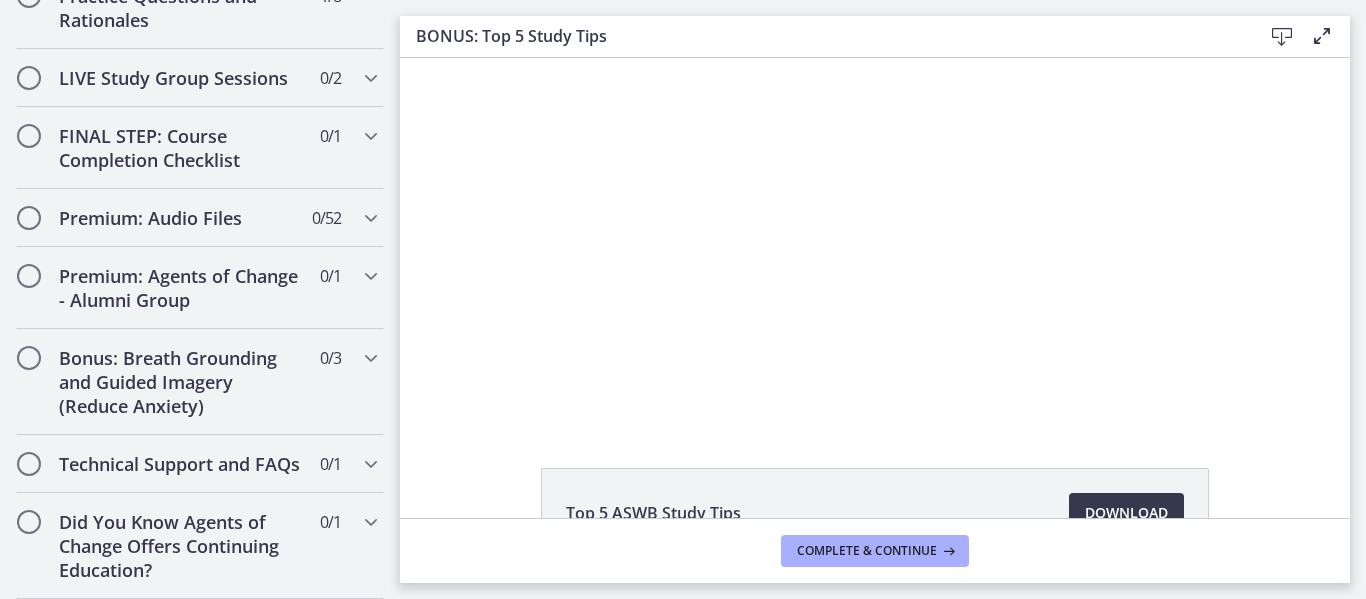 scroll, scrollTop: 1900, scrollLeft: 0, axis: vertical 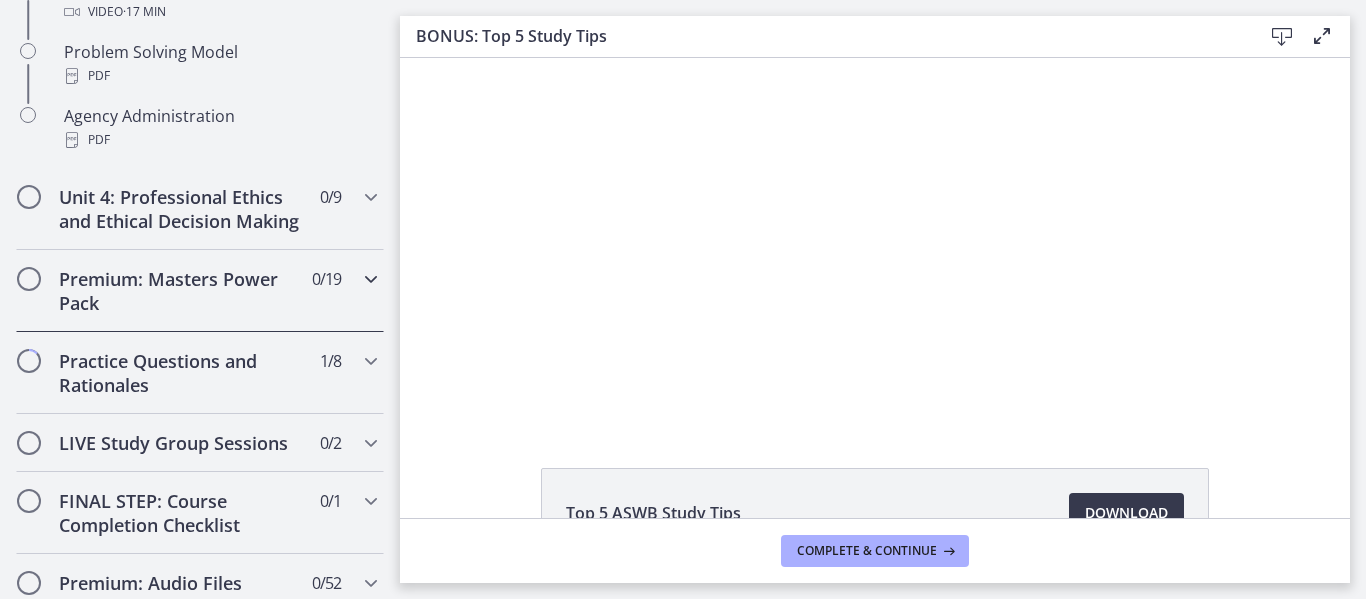 click on "Premium: Masters Power Pack
0  /  19
Completed" at bounding box center (200, 291) 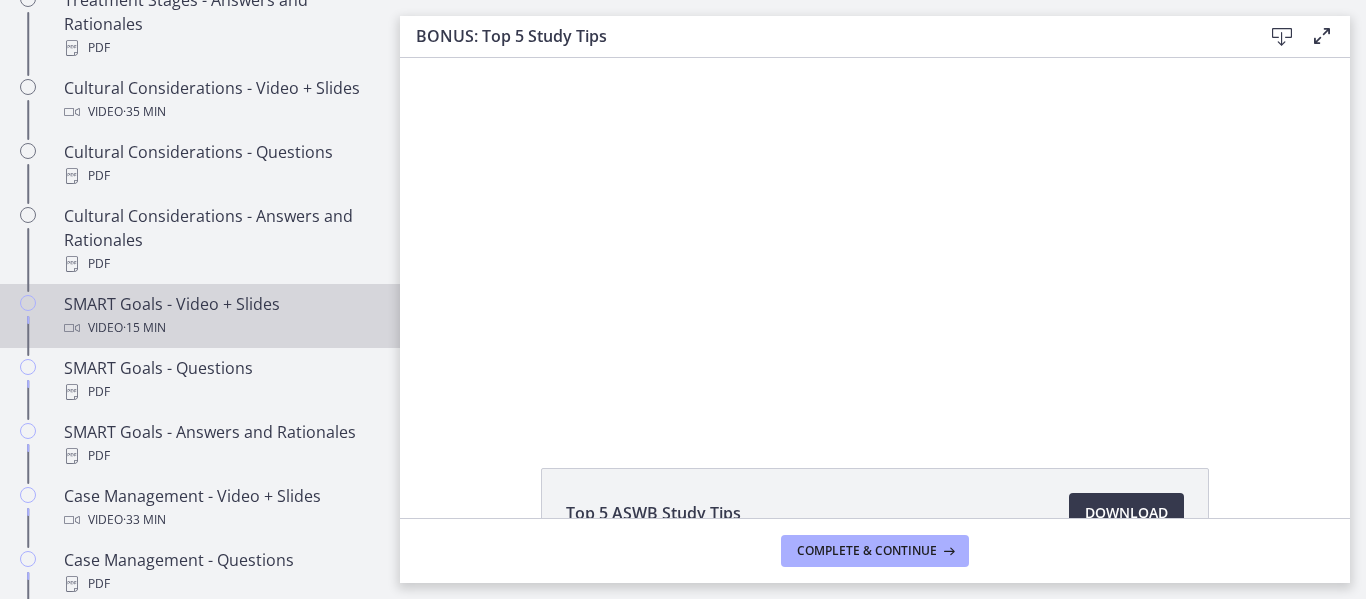 click on "SMART Goals - Video + Slides
Video
·  15 min" at bounding box center [220, 316] 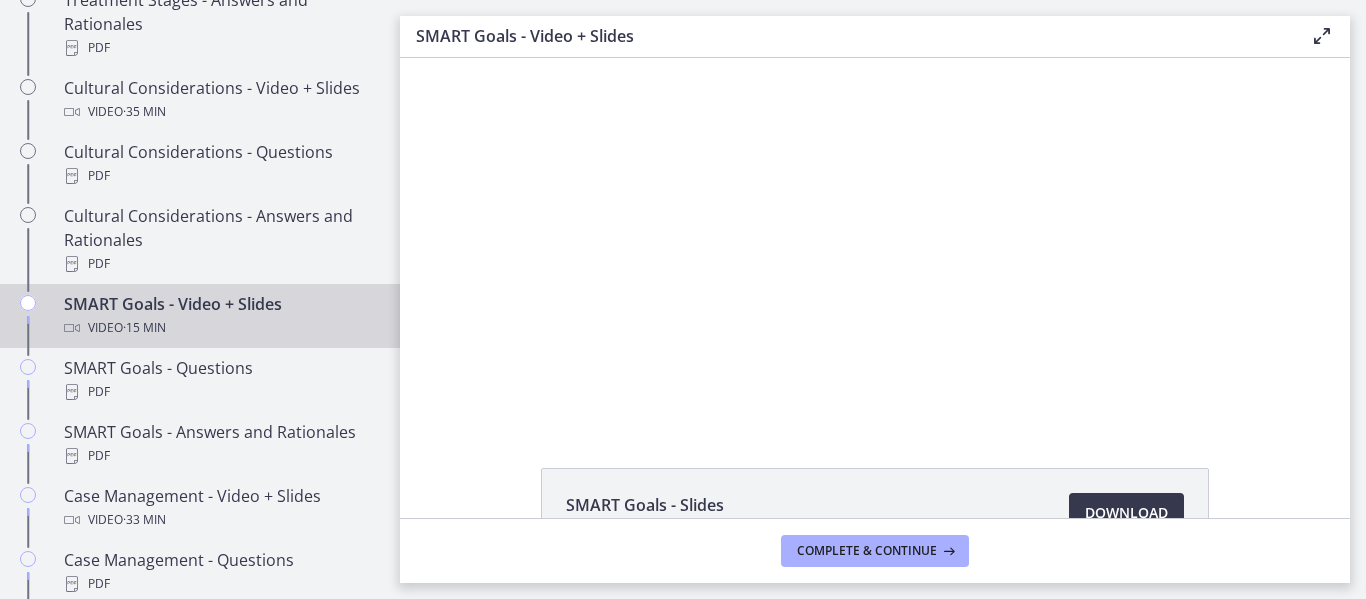 scroll, scrollTop: 0, scrollLeft: 0, axis: both 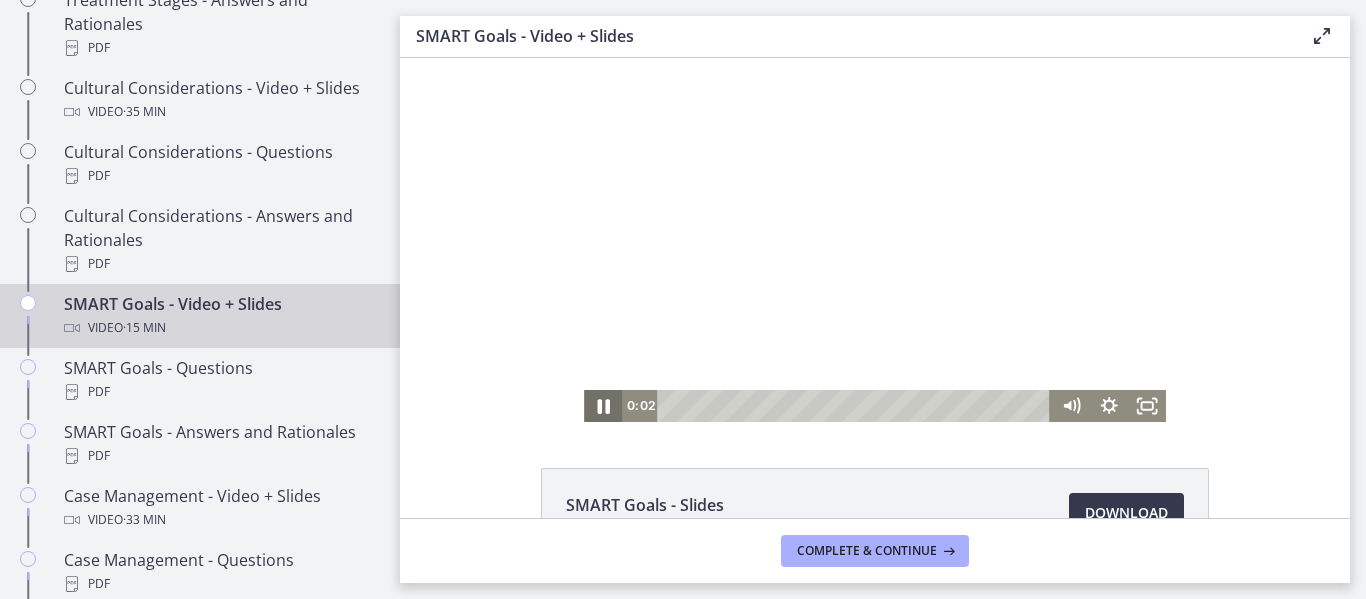 click 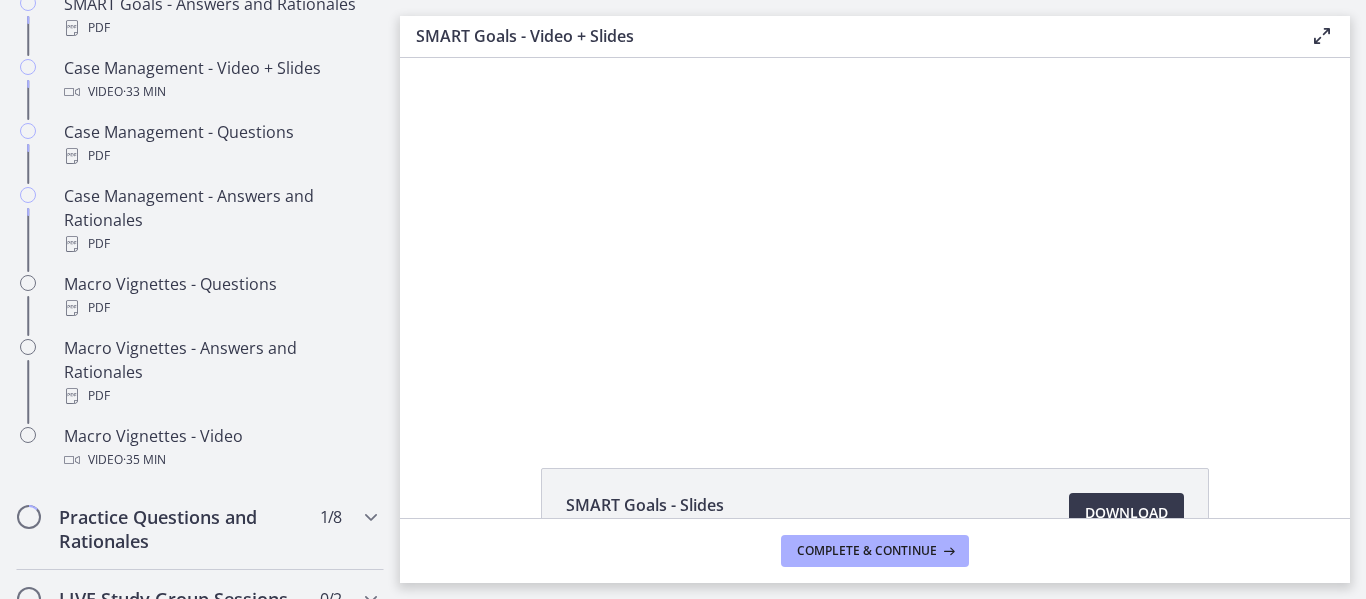 scroll, scrollTop: 1937, scrollLeft: 0, axis: vertical 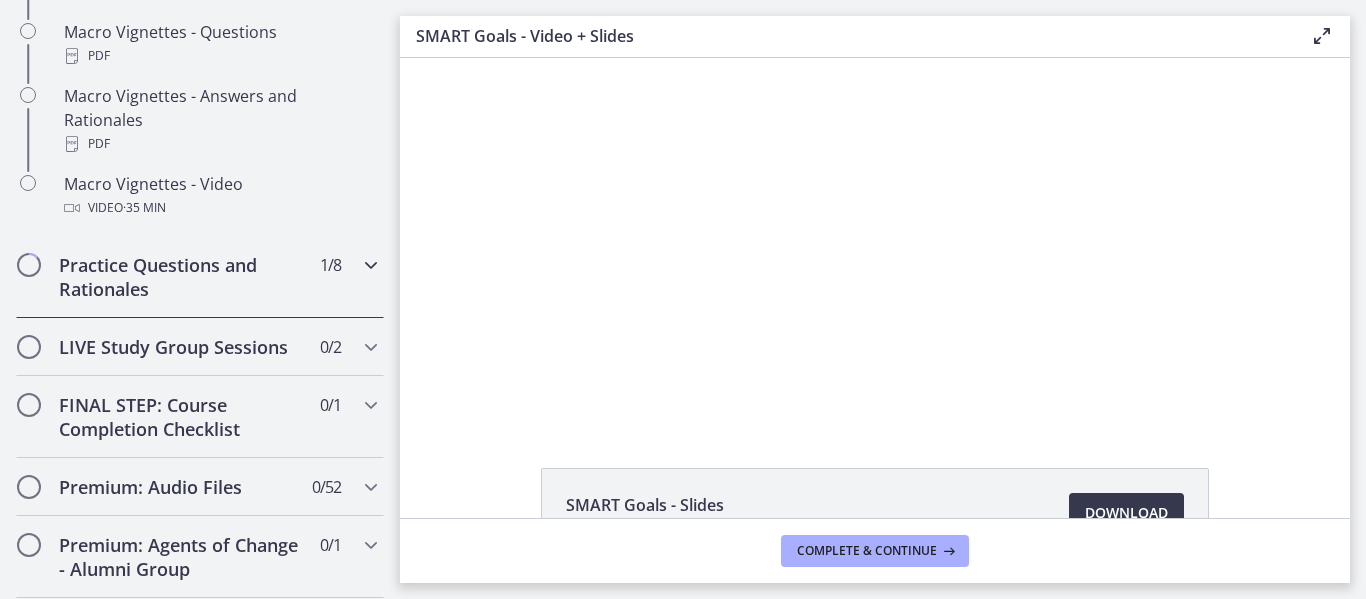 click on "Practice Questions and Rationales
1  /  8
Completed" at bounding box center [200, 277] 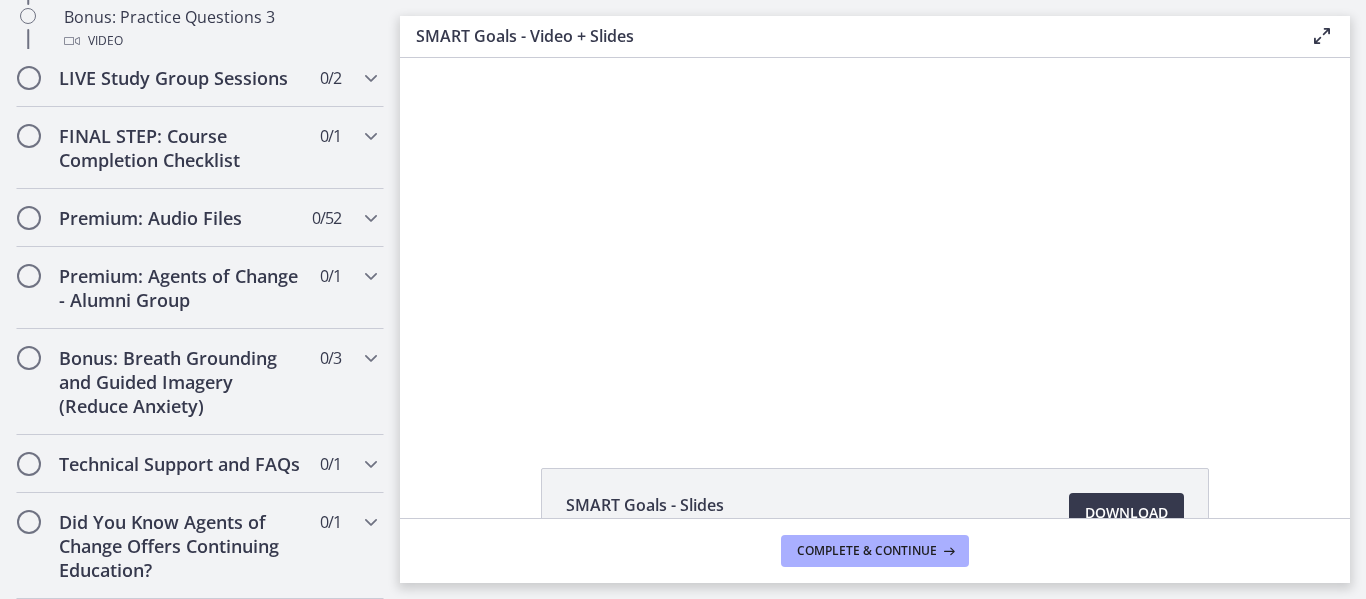 scroll, scrollTop: 1724, scrollLeft: 0, axis: vertical 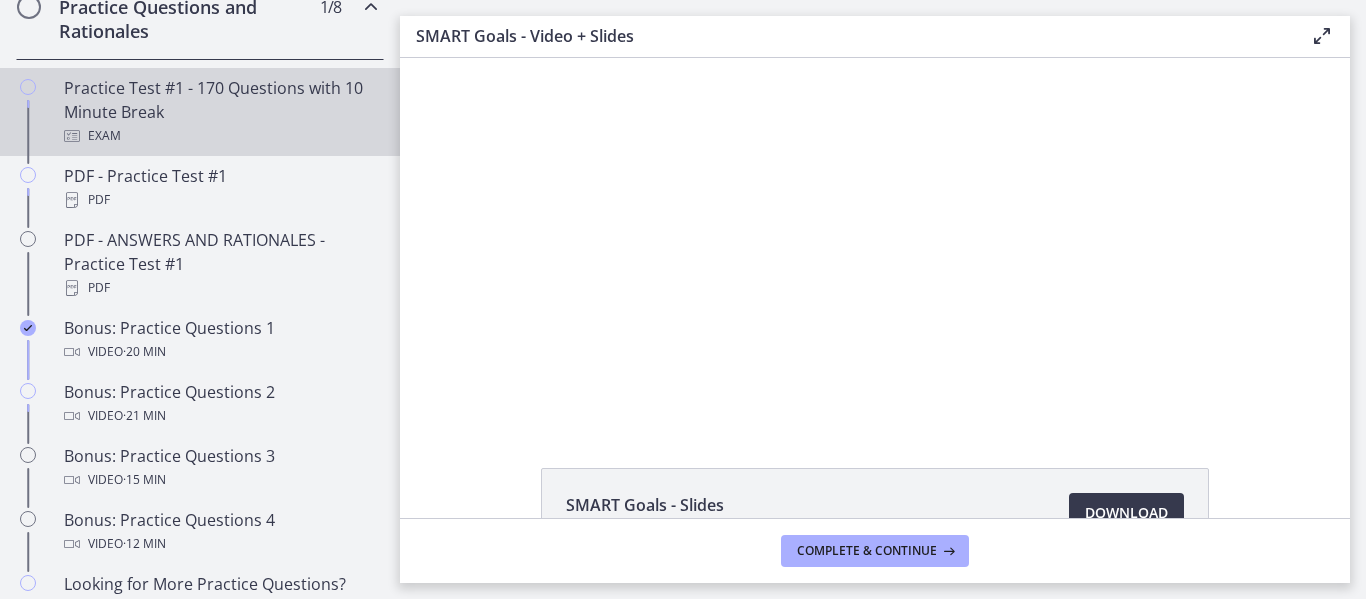 click on "Exam" at bounding box center (220, 136) 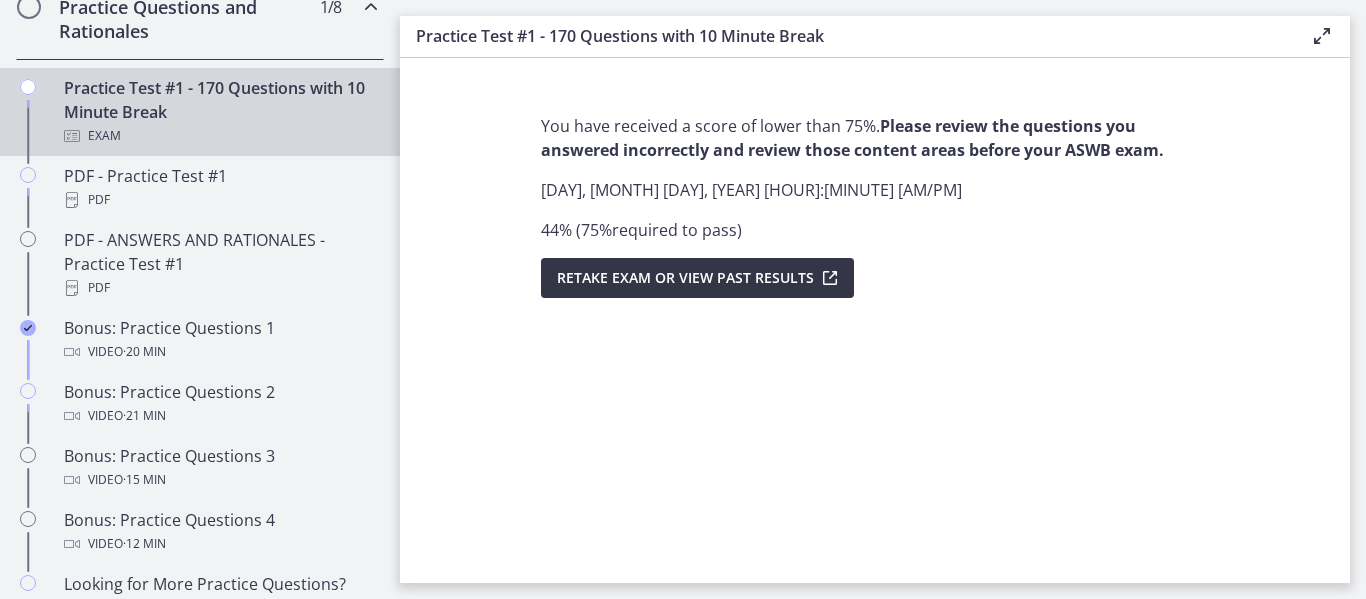 click on "Retake Exam OR View Past Results" at bounding box center [685, 278] 